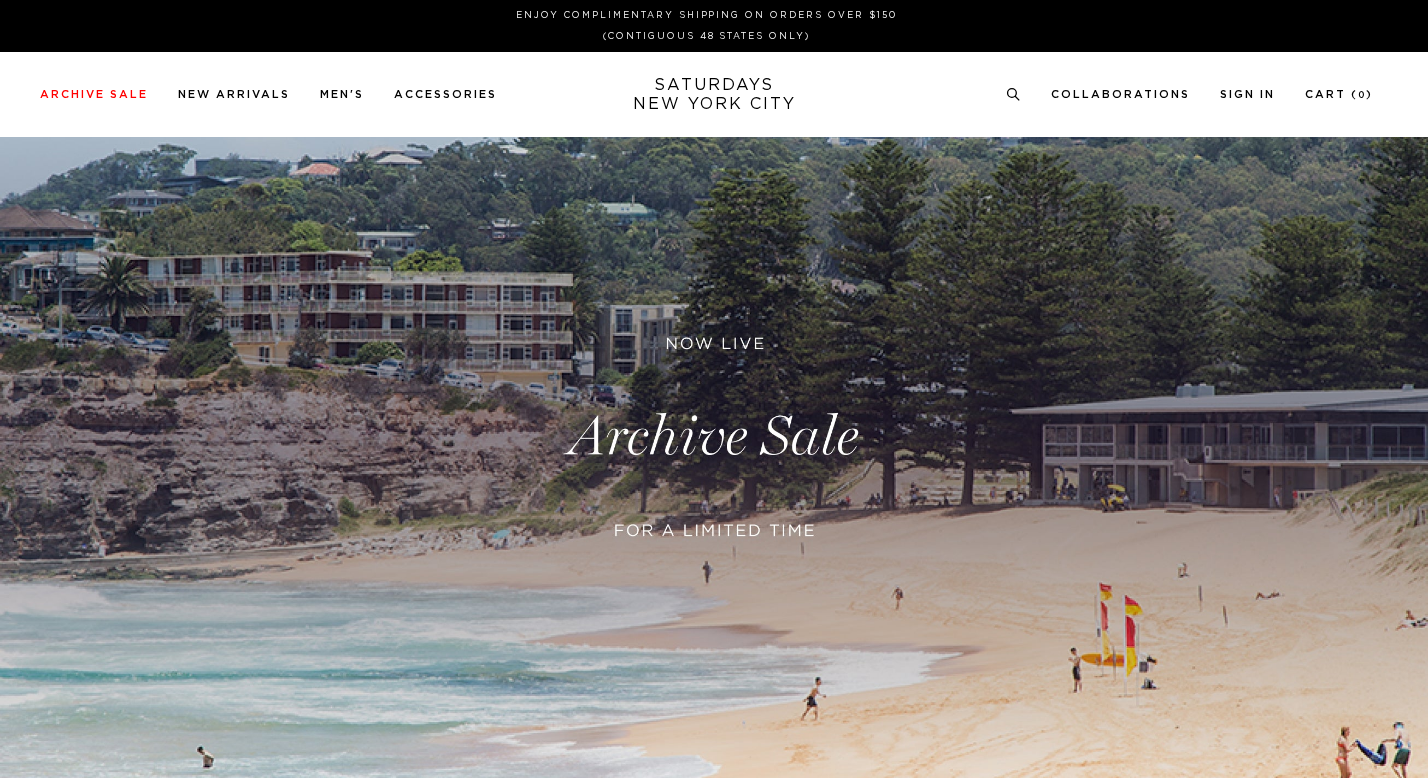 scroll, scrollTop: 0, scrollLeft: 0, axis: both 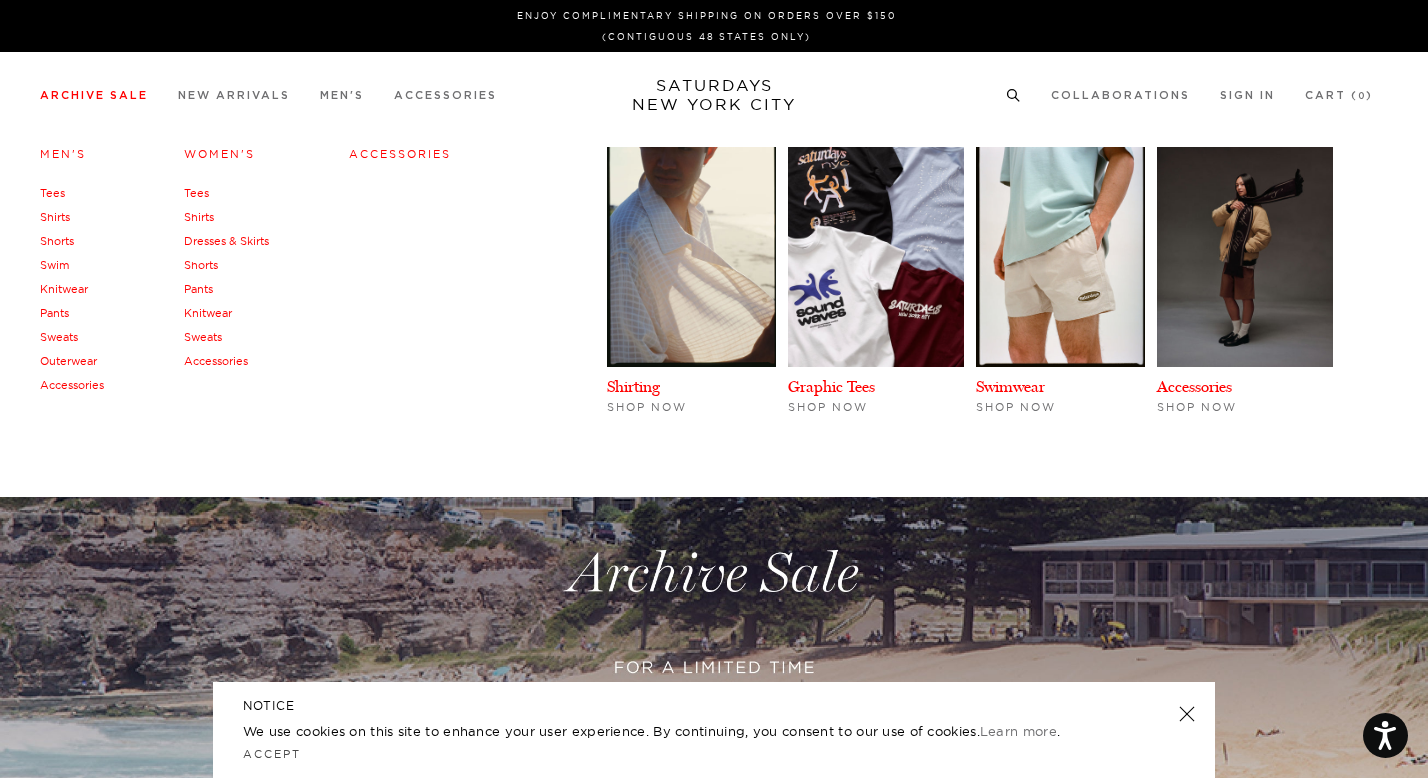 click on "Archive Sale
Men's
Tees
Shirts
Shorts
Swim
Knitwear
Pants
Sweats
Outerwear" at bounding box center (94, 94) 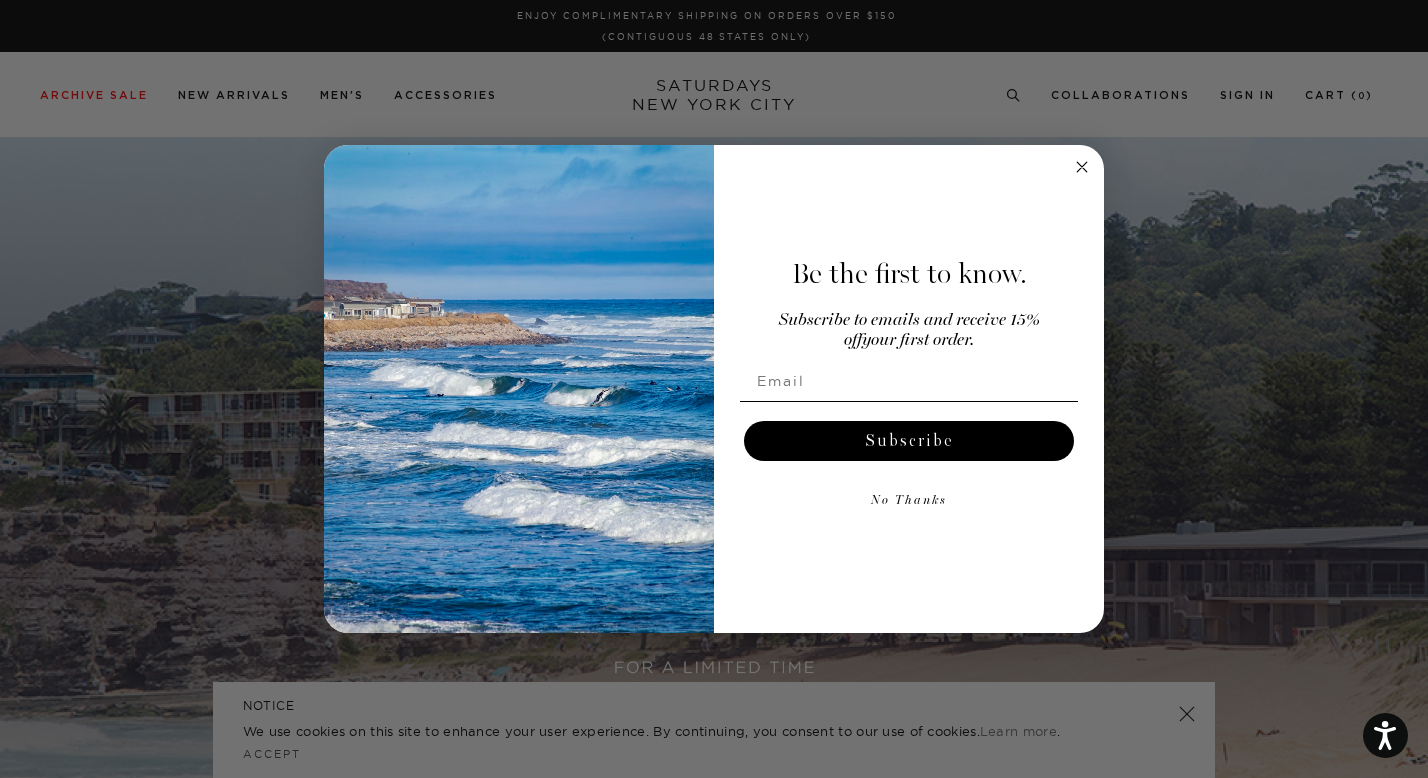click on "Close dialog Be the first to know. Subscribe to emails and receive 15%
off  your first order. Subscribe No Thanks Submit" at bounding box center (714, 389) 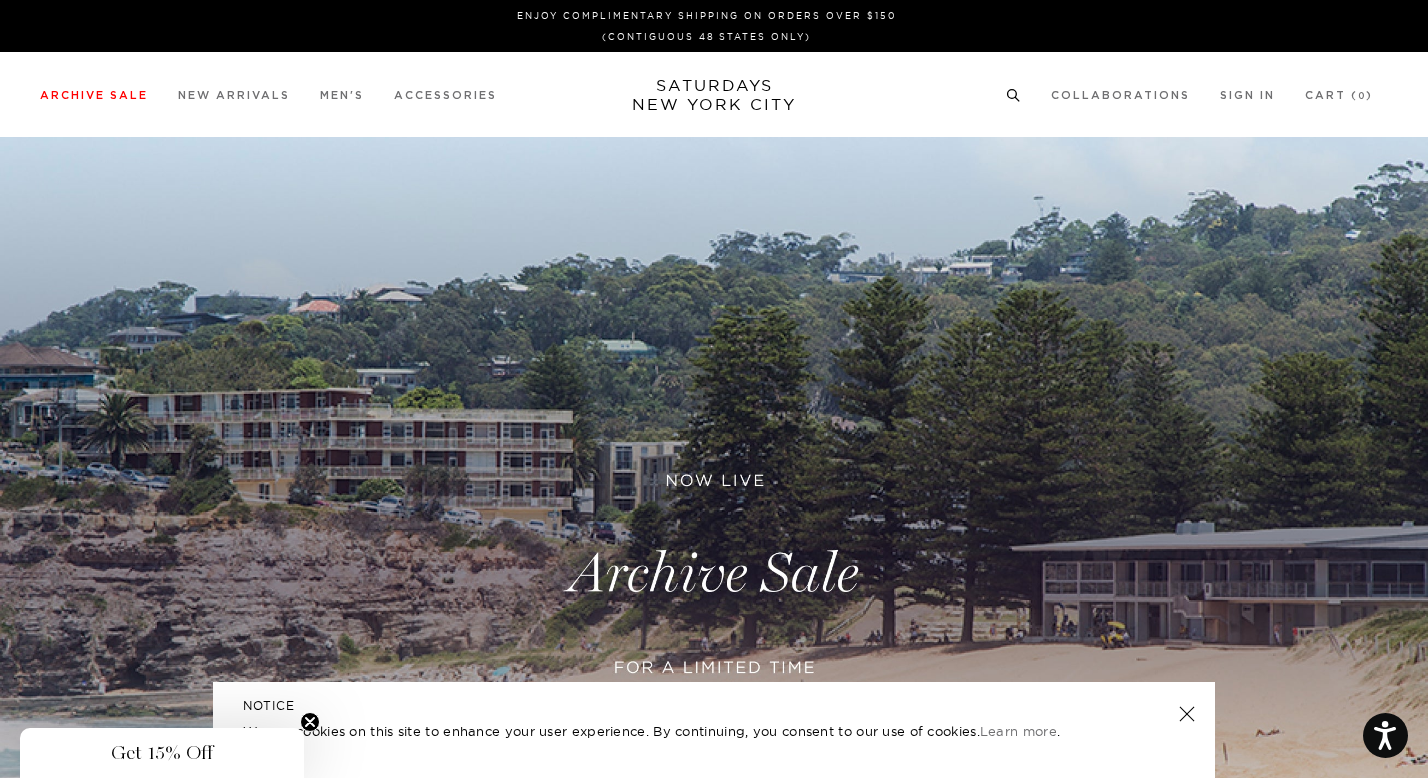 click 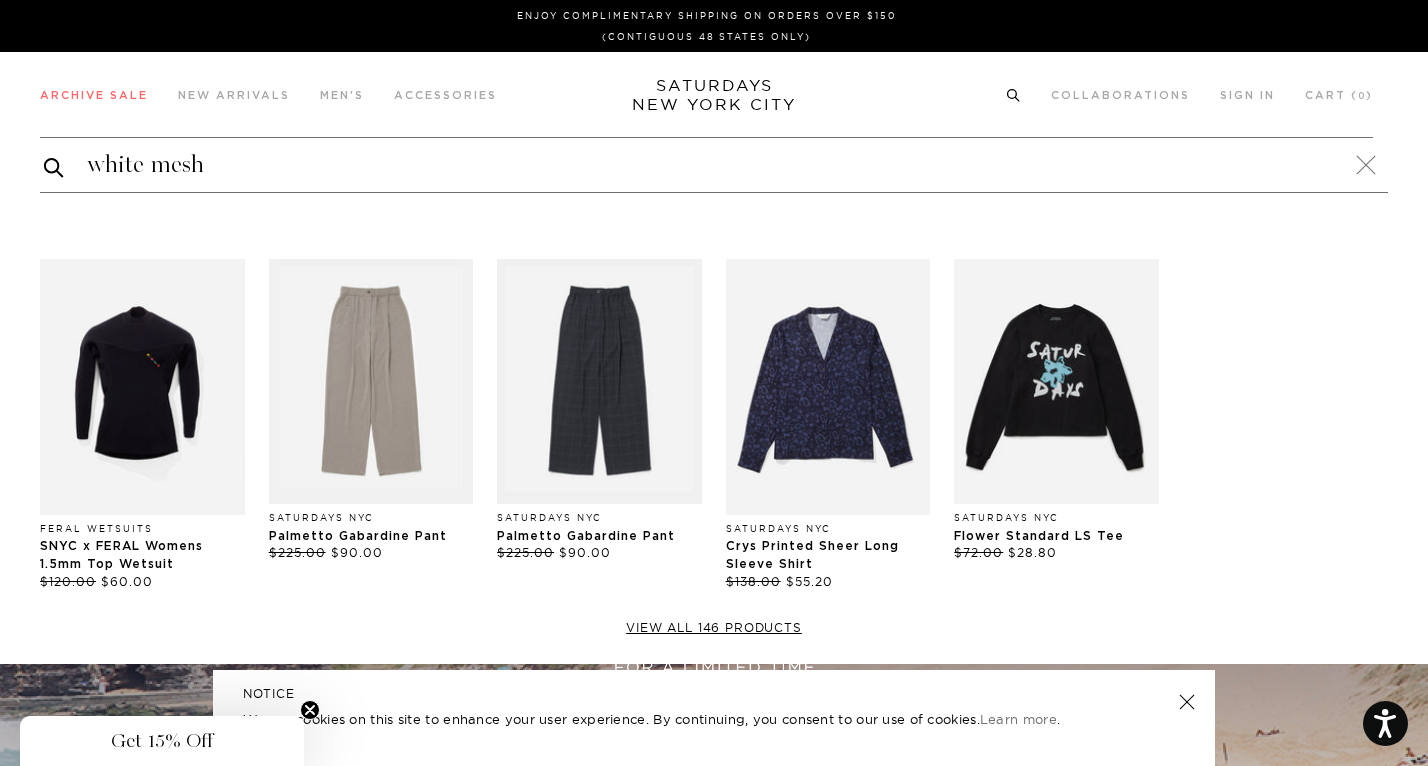type on "white mesh" 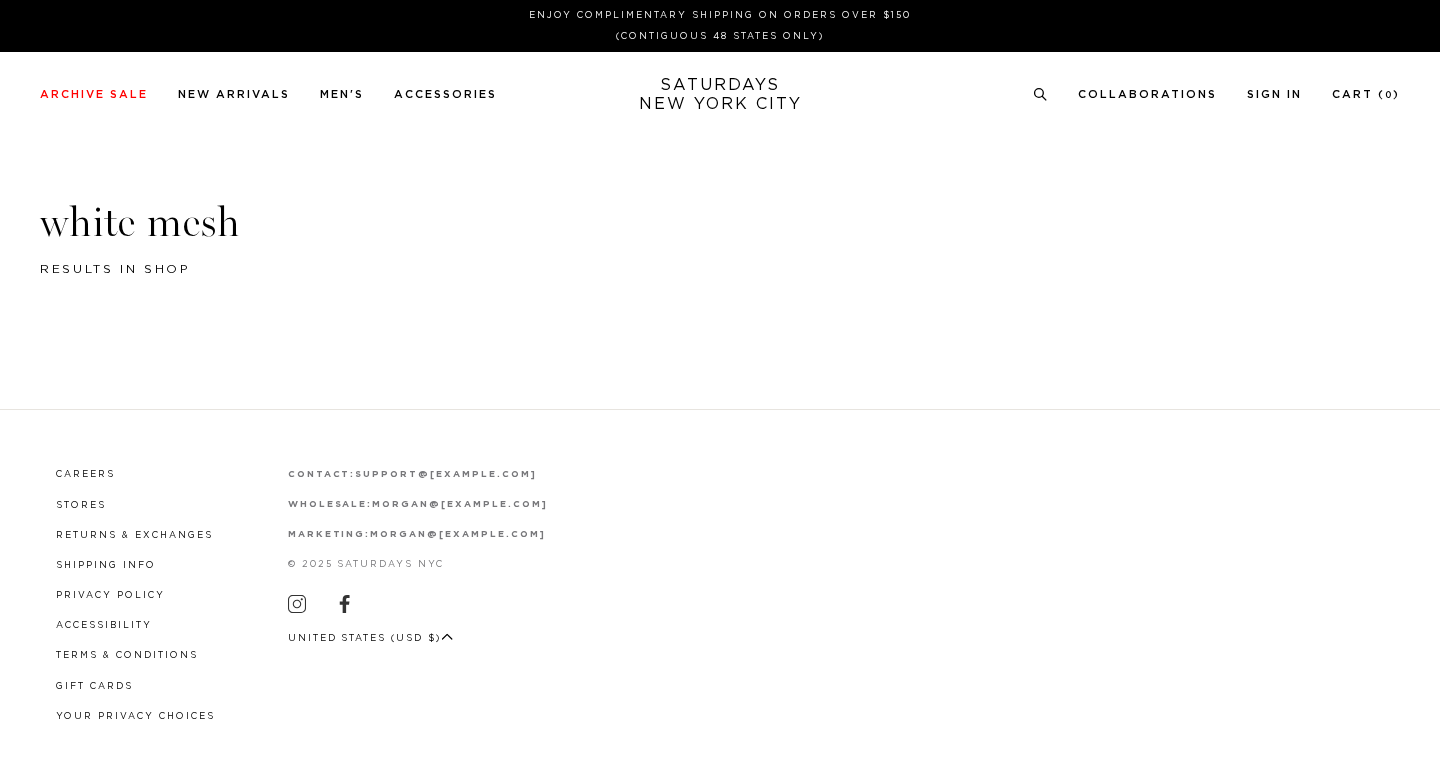 scroll, scrollTop: 0, scrollLeft: 0, axis: both 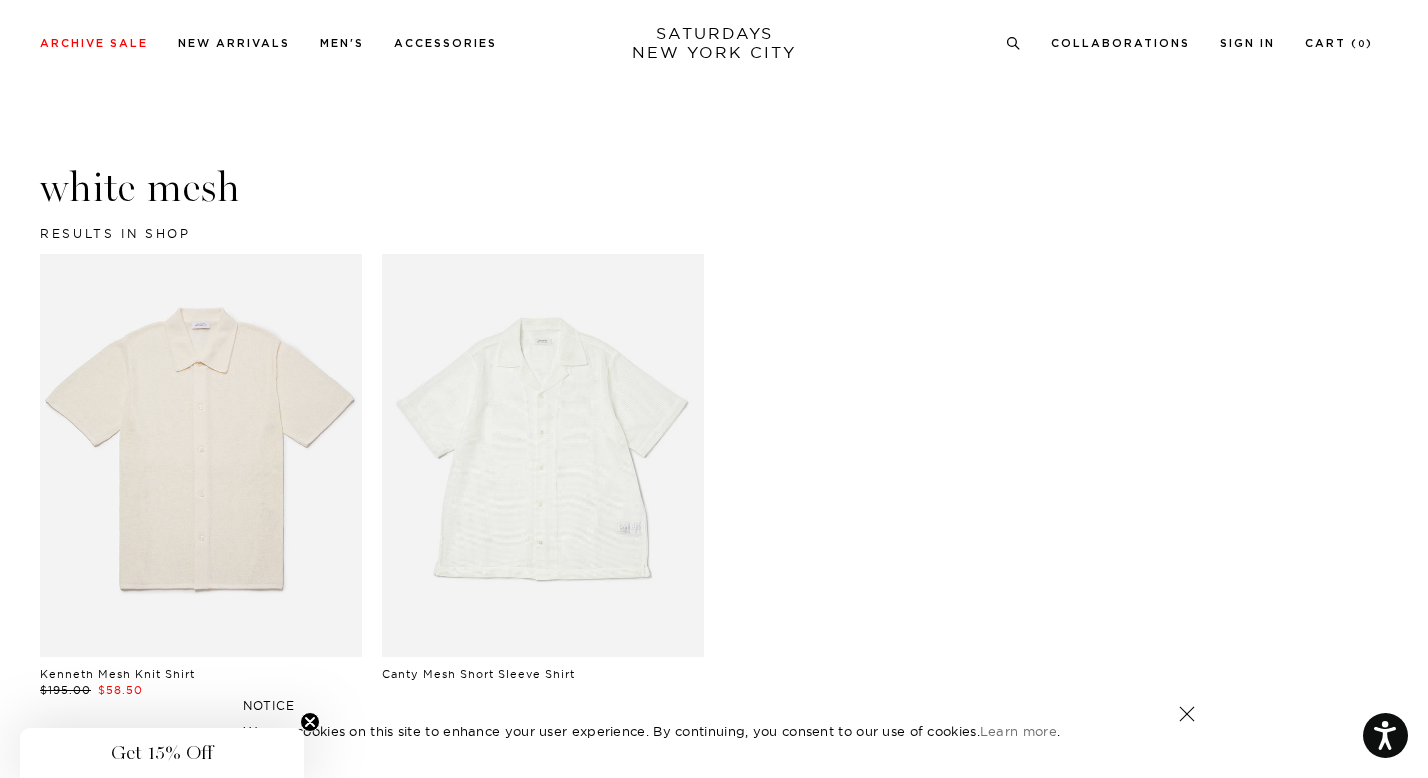 click at bounding box center [201, 455] 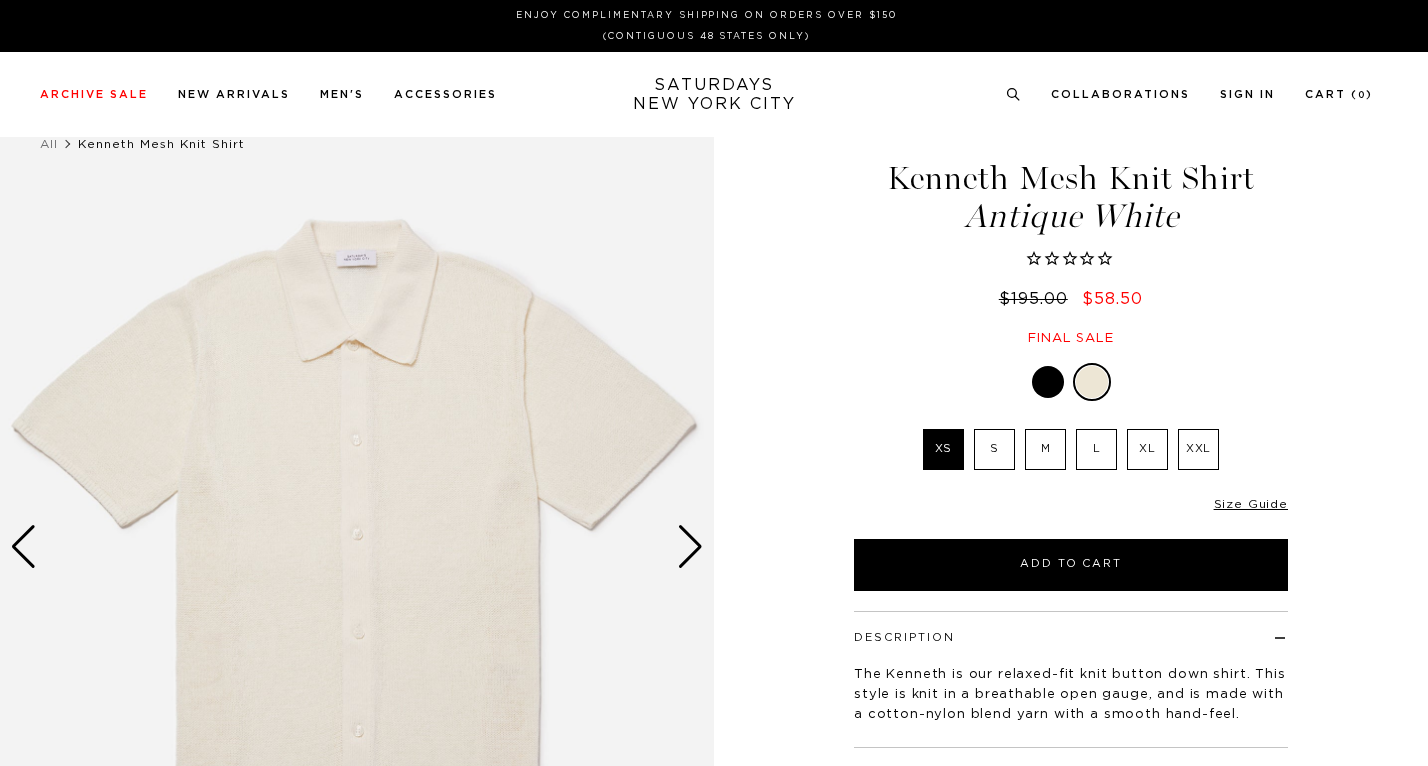 scroll, scrollTop: 0, scrollLeft: 0, axis: both 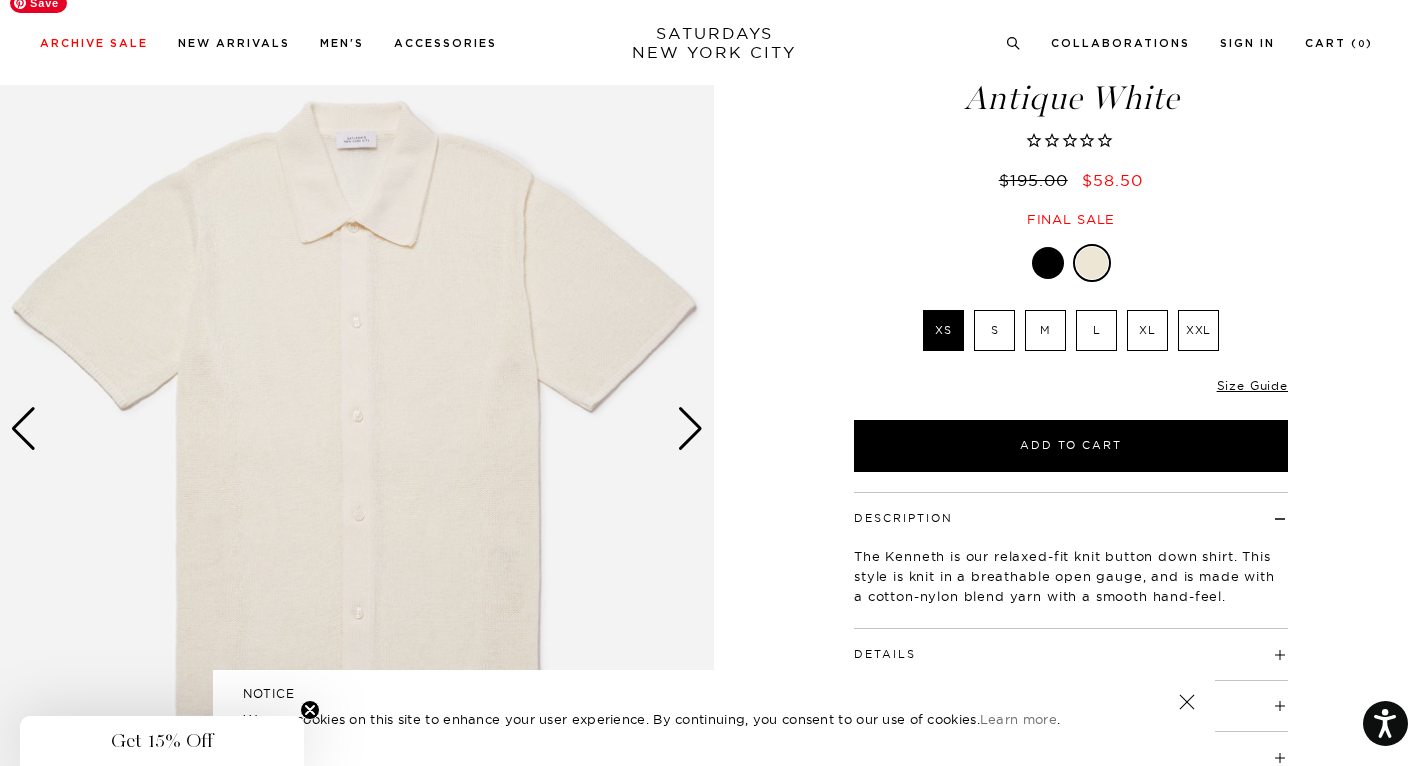 click at bounding box center [690, 429] 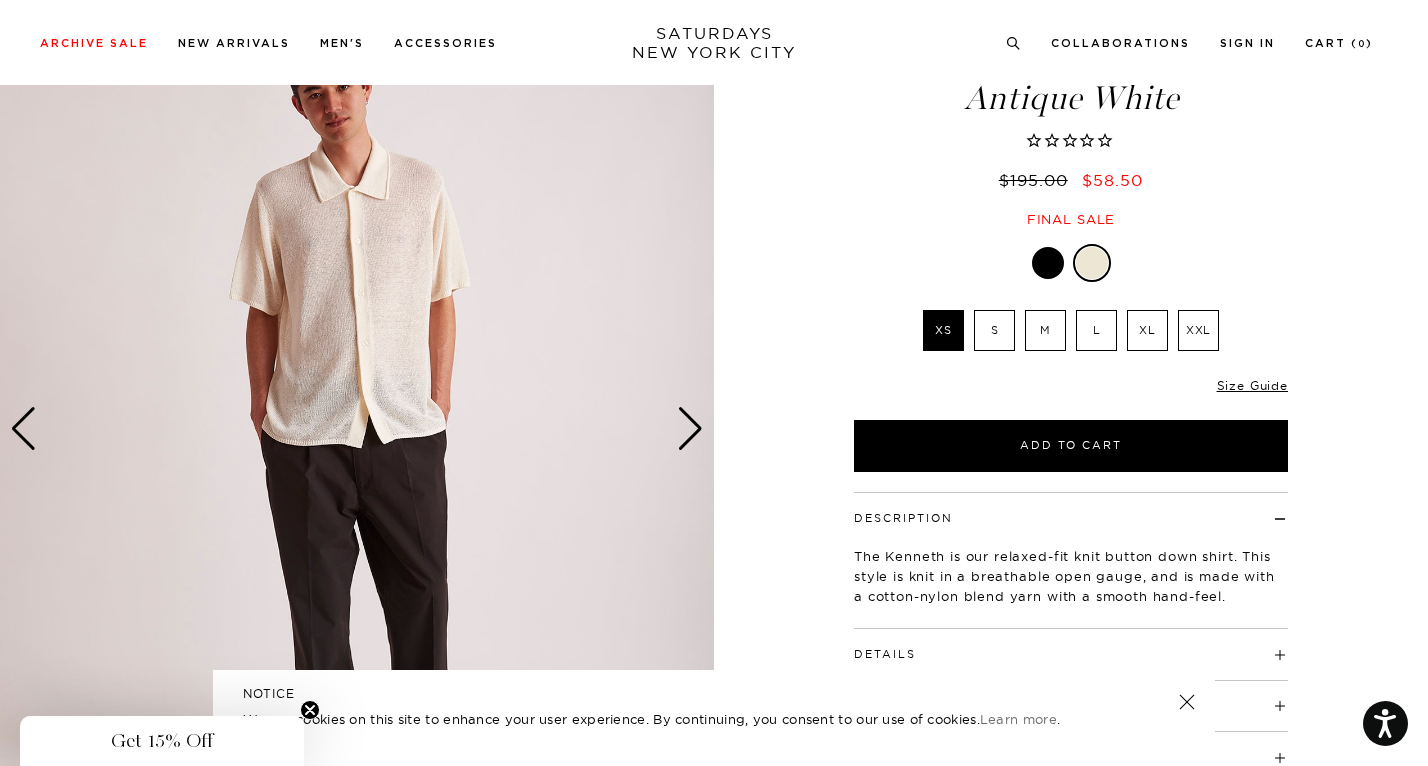 click at bounding box center (690, 429) 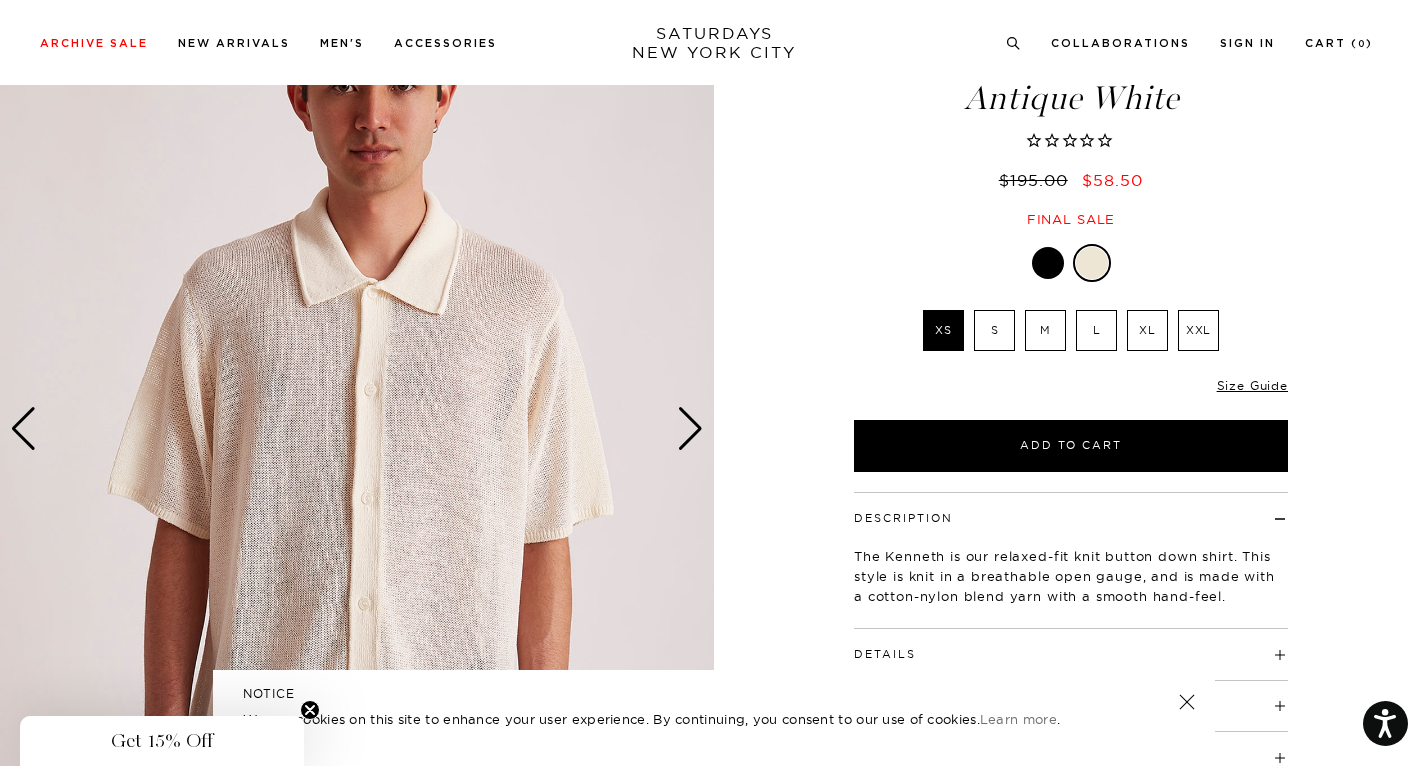 click at bounding box center (690, 429) 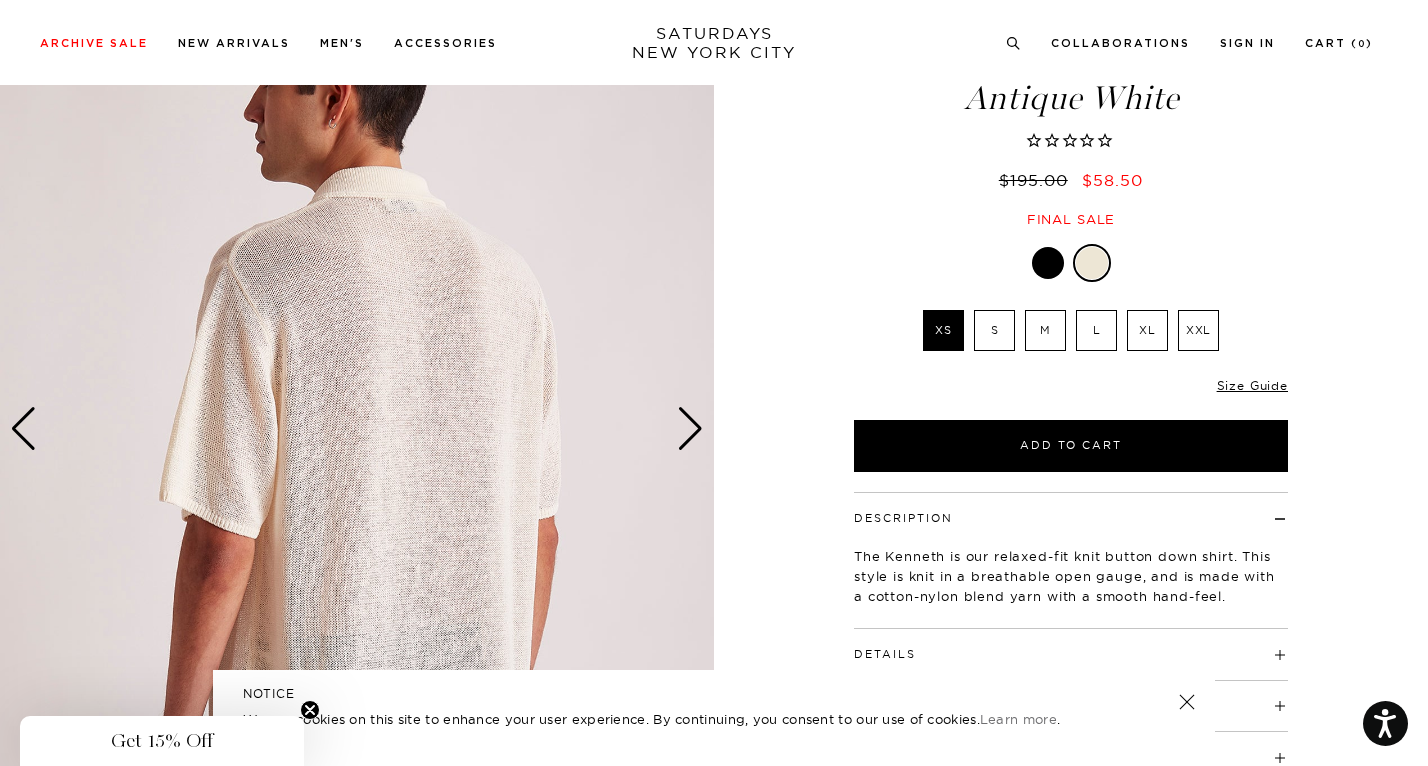 click at bounding box center (690, 429) 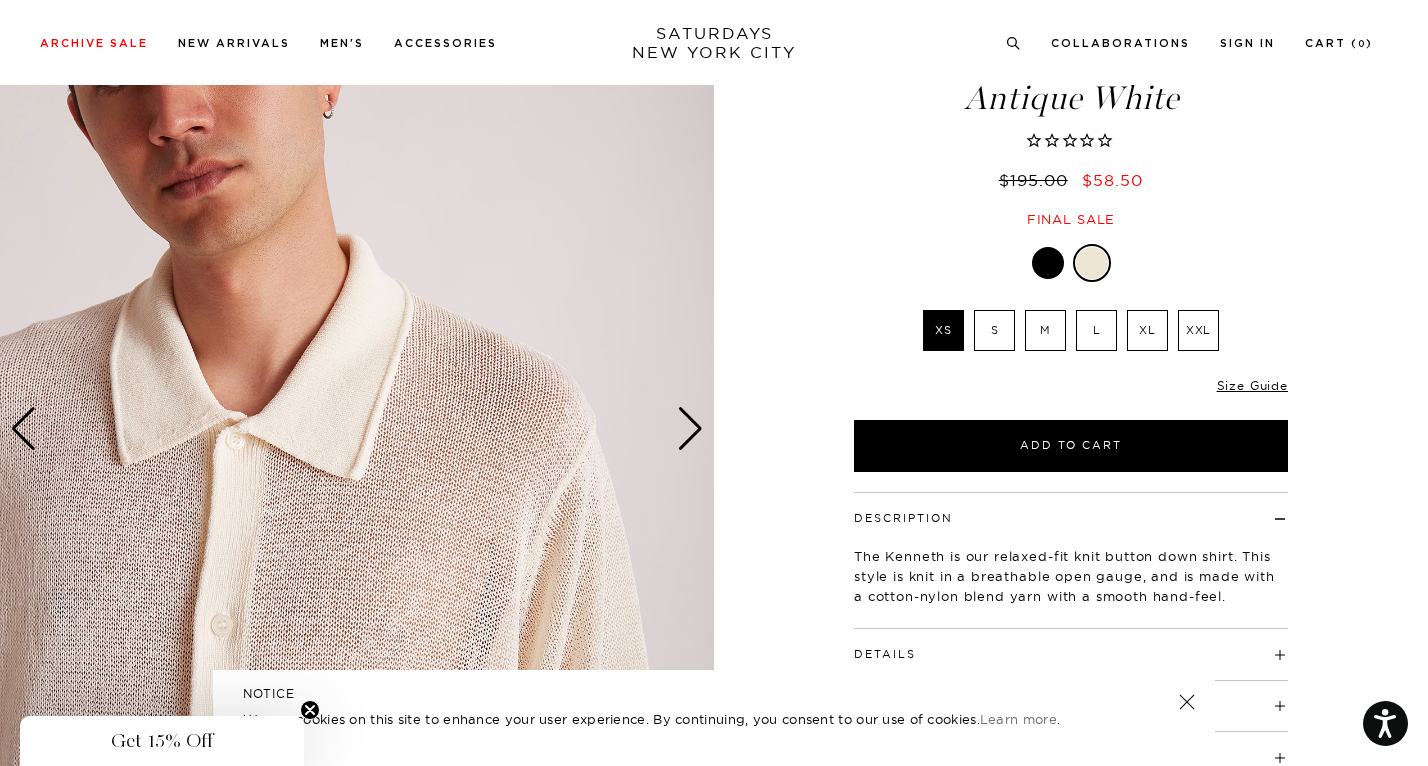 click at bounding box center (690, 429) 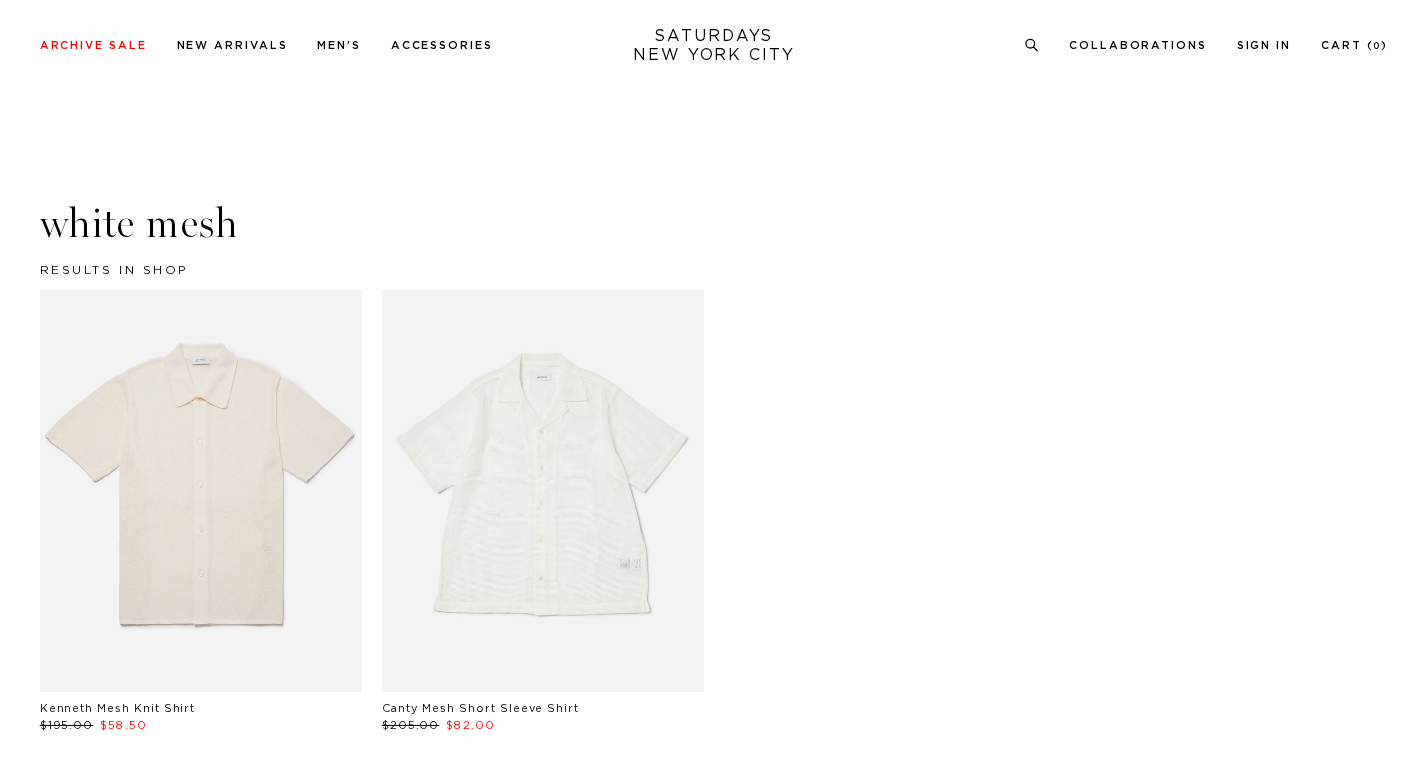 scroll, scrollTop: 38, scrollLeft: 0, axis: vertical 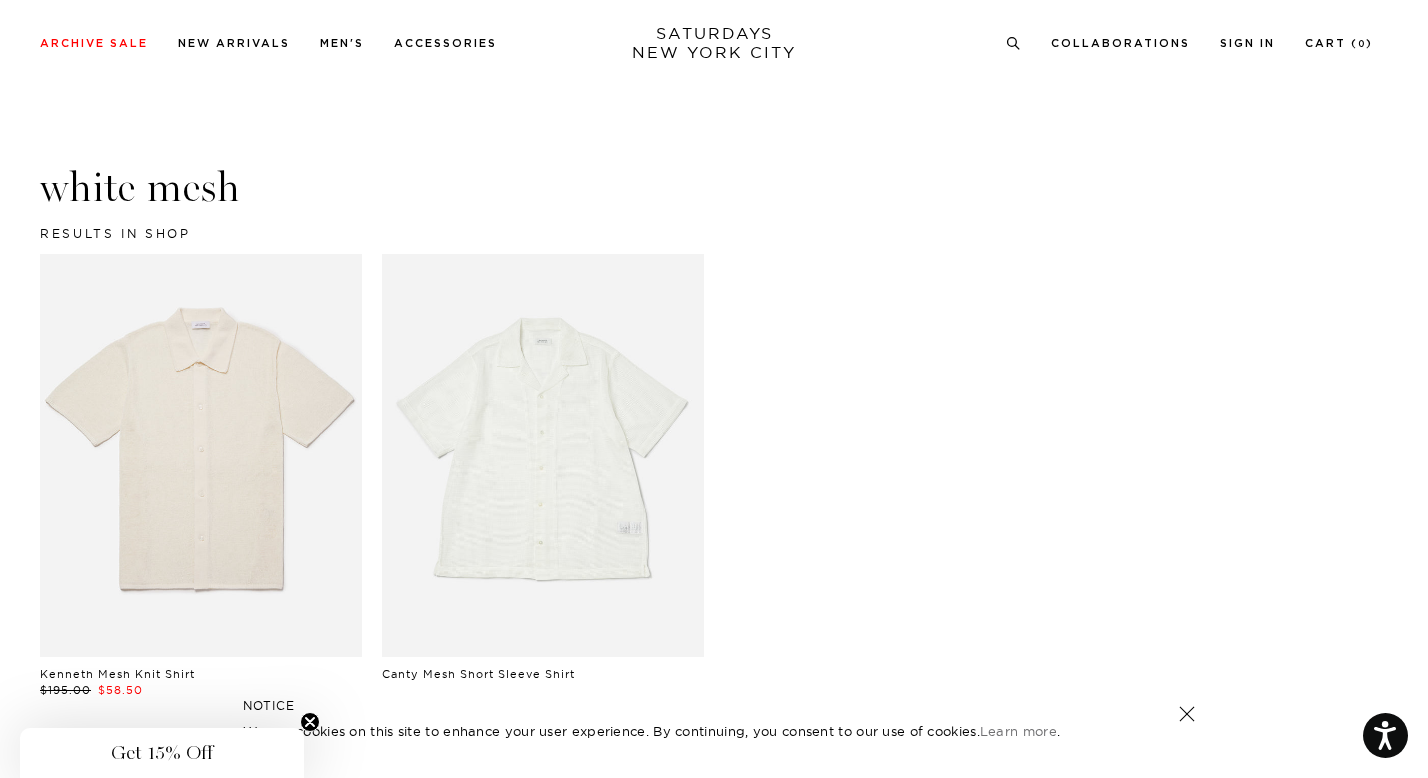 click at bounding box center [543, 455] 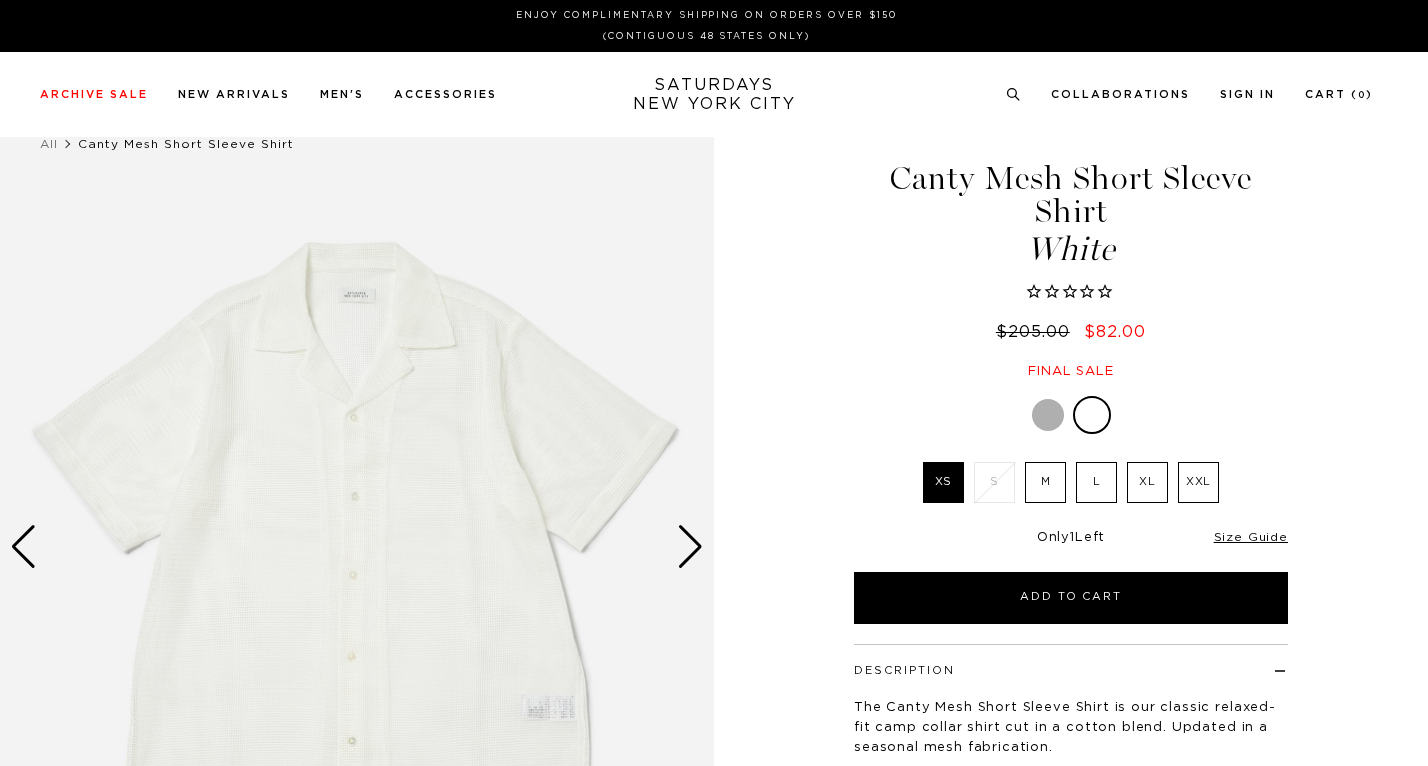 scroll, scrollTop: 0, scrollLeft: 0, axis: both 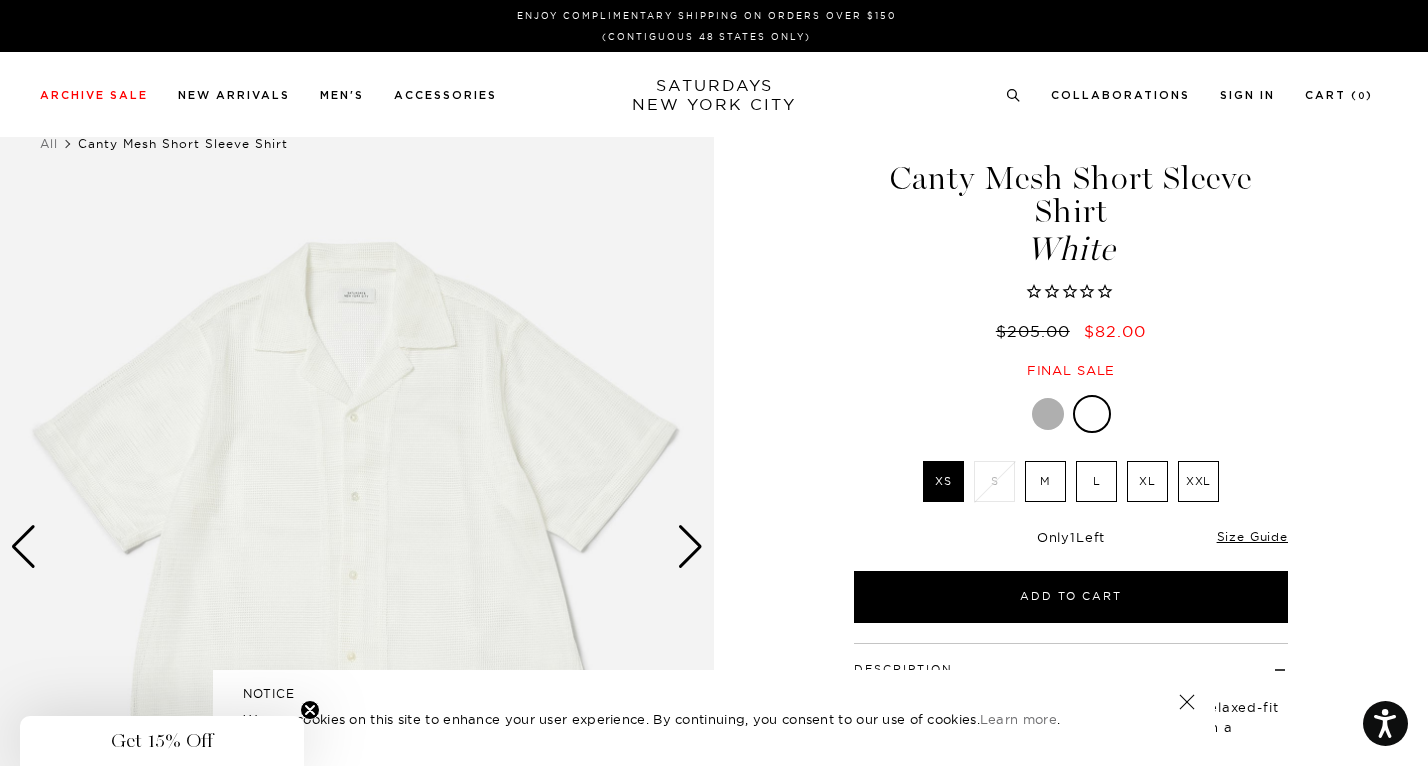 click at bounding box center [690, 547] 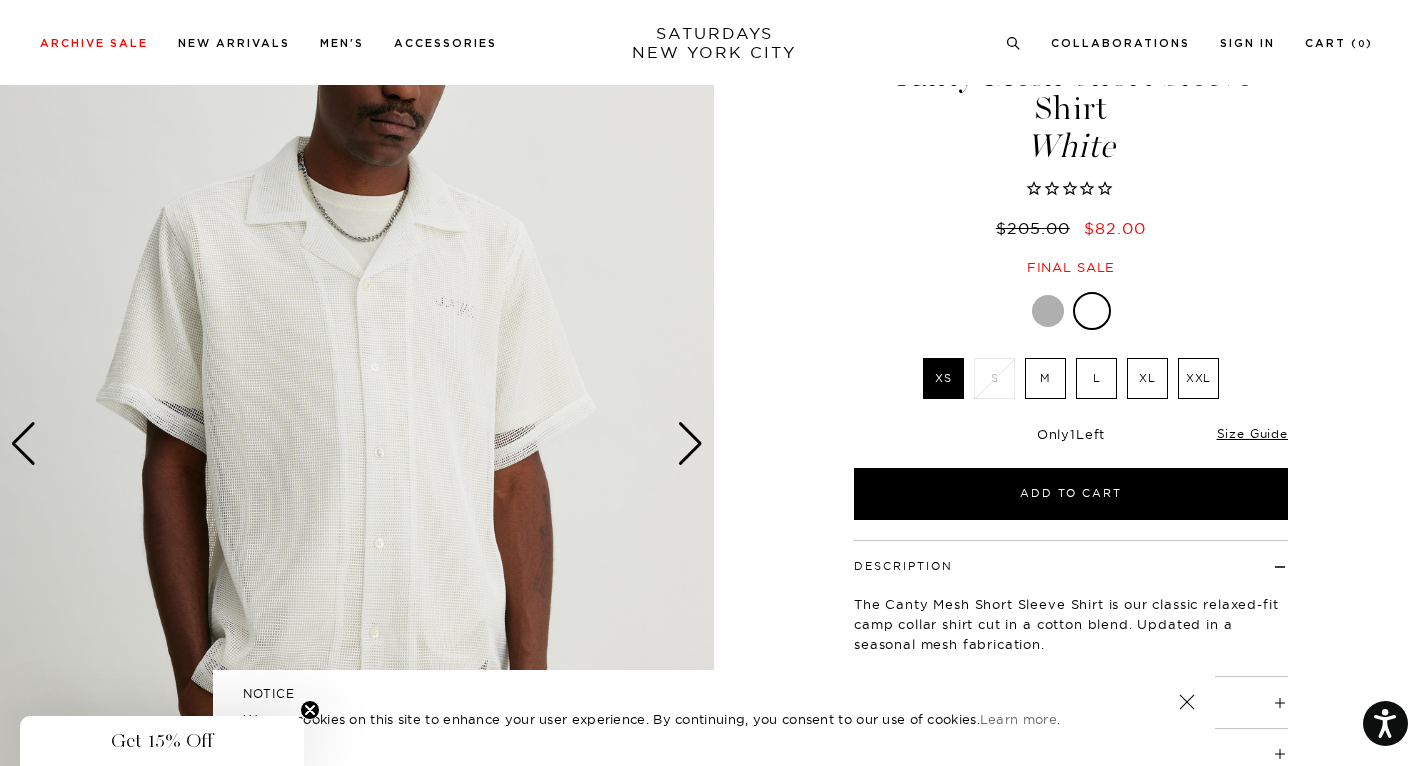 scroll, scrollTop: 122, scrollLeft: 0, axis: vertical 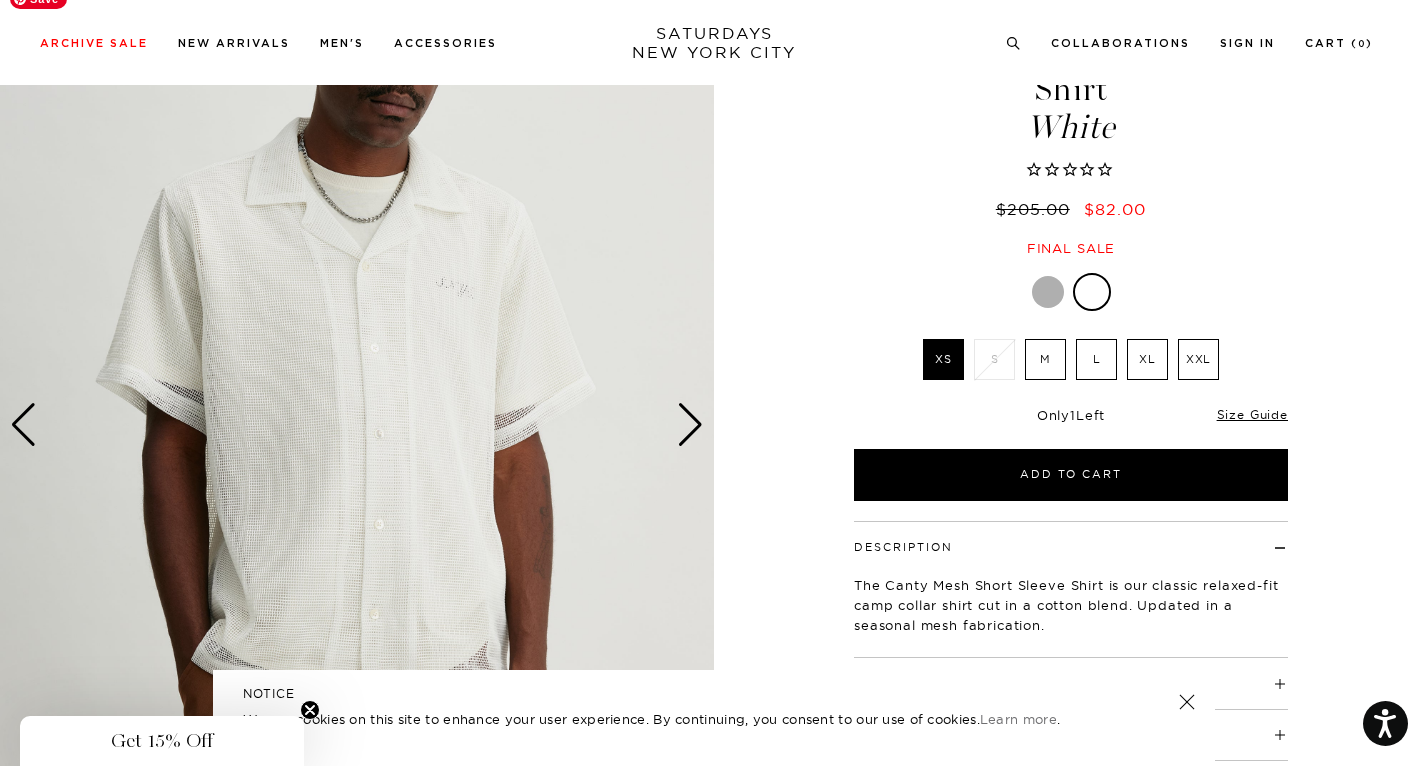 click at bounding box center (357, 425) 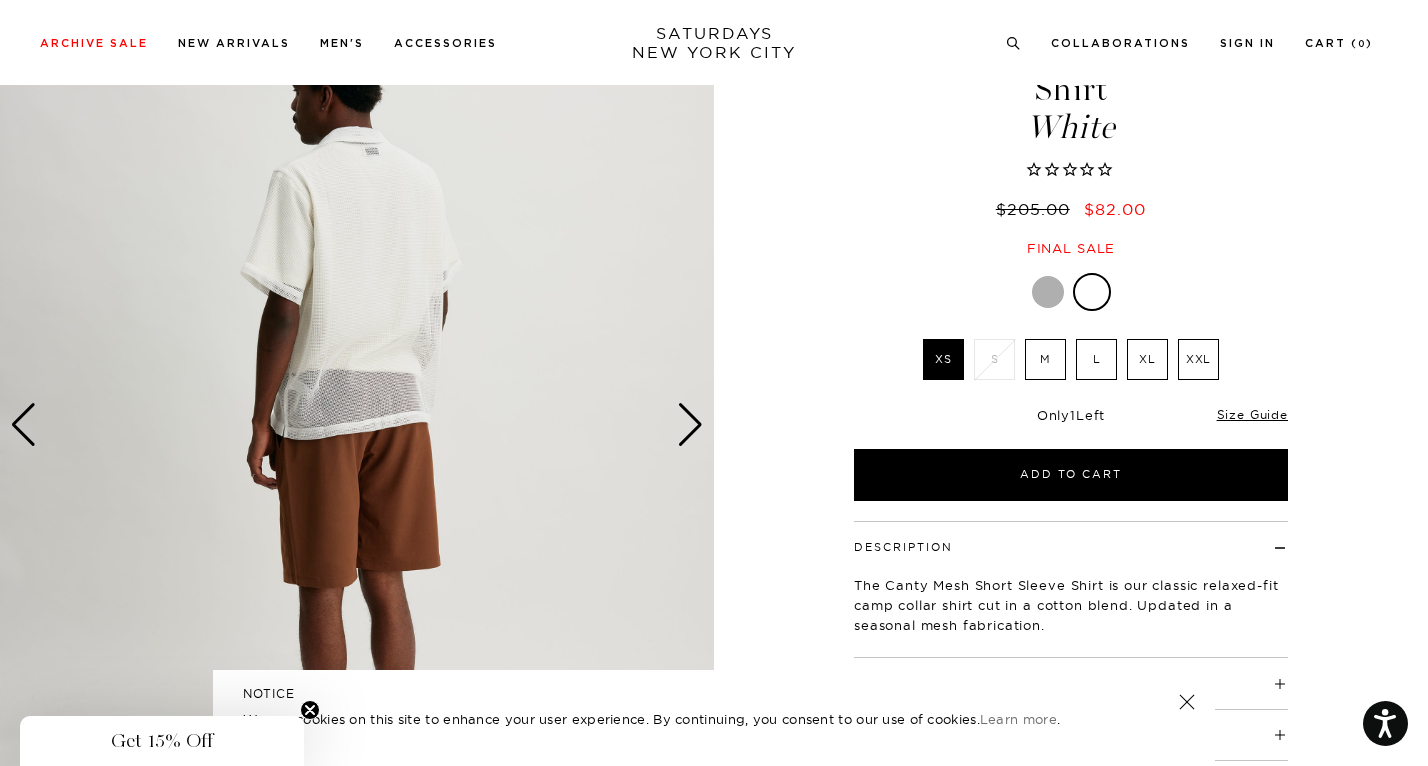 click at bounding box center (690, 425) 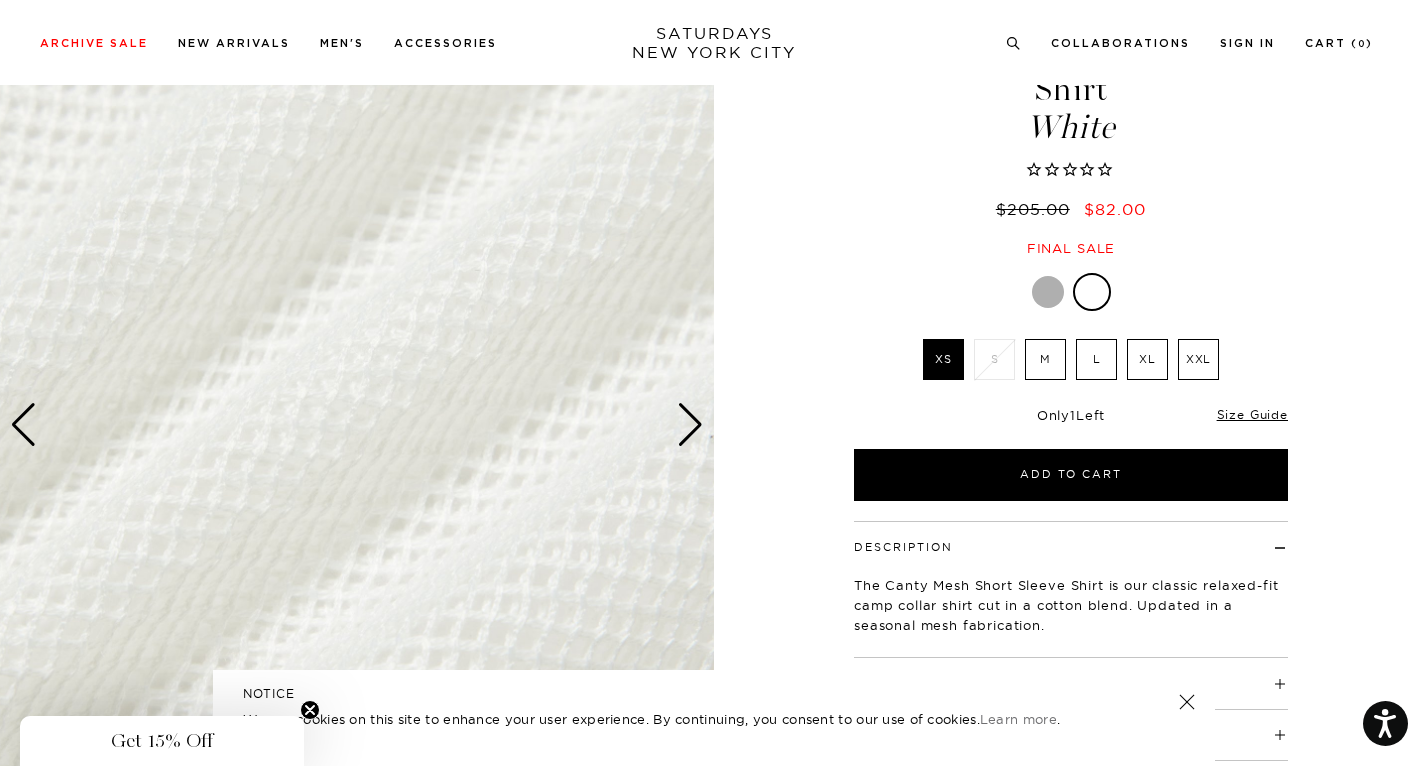 click at bounding box center [690, 425] 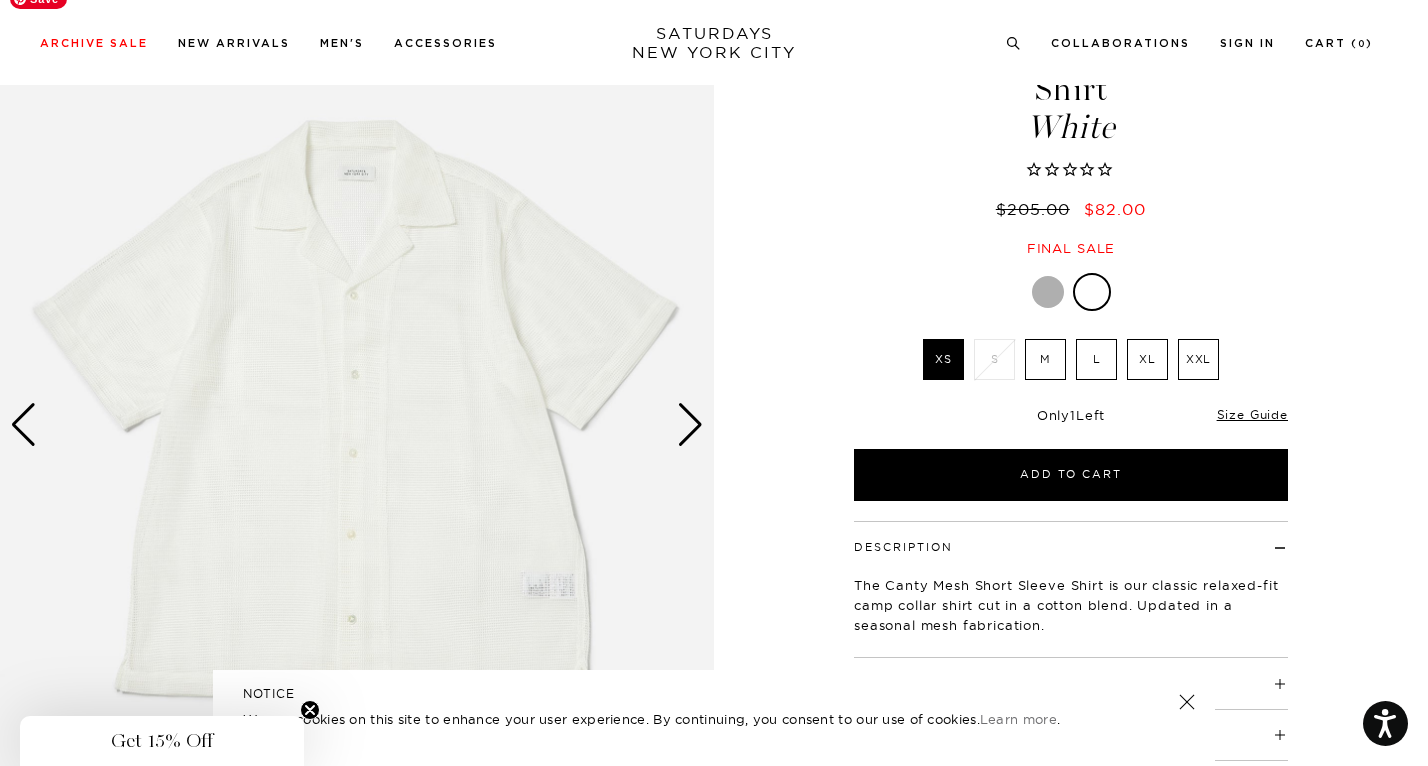click at bounding box center [690, 425] 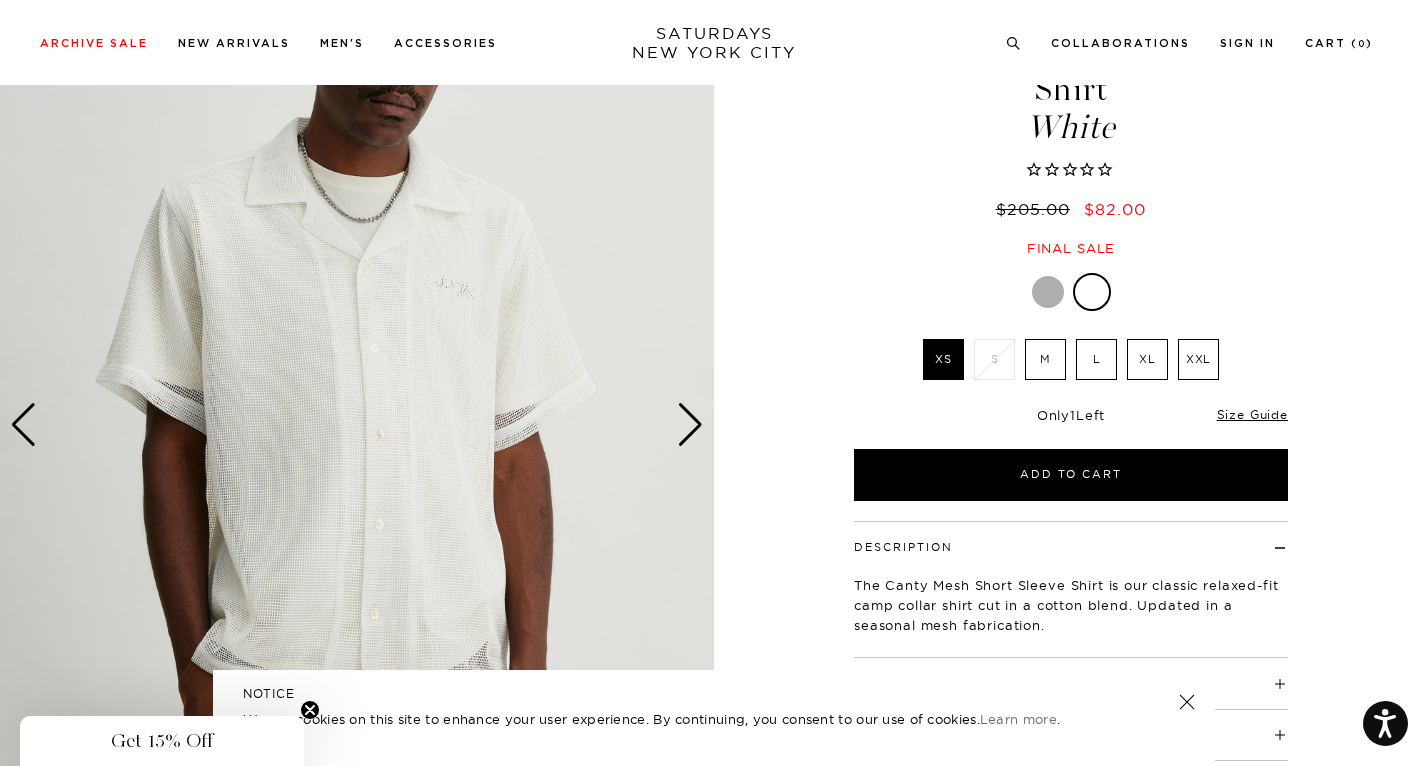 click on "L" at bounding box center (1096, 359) 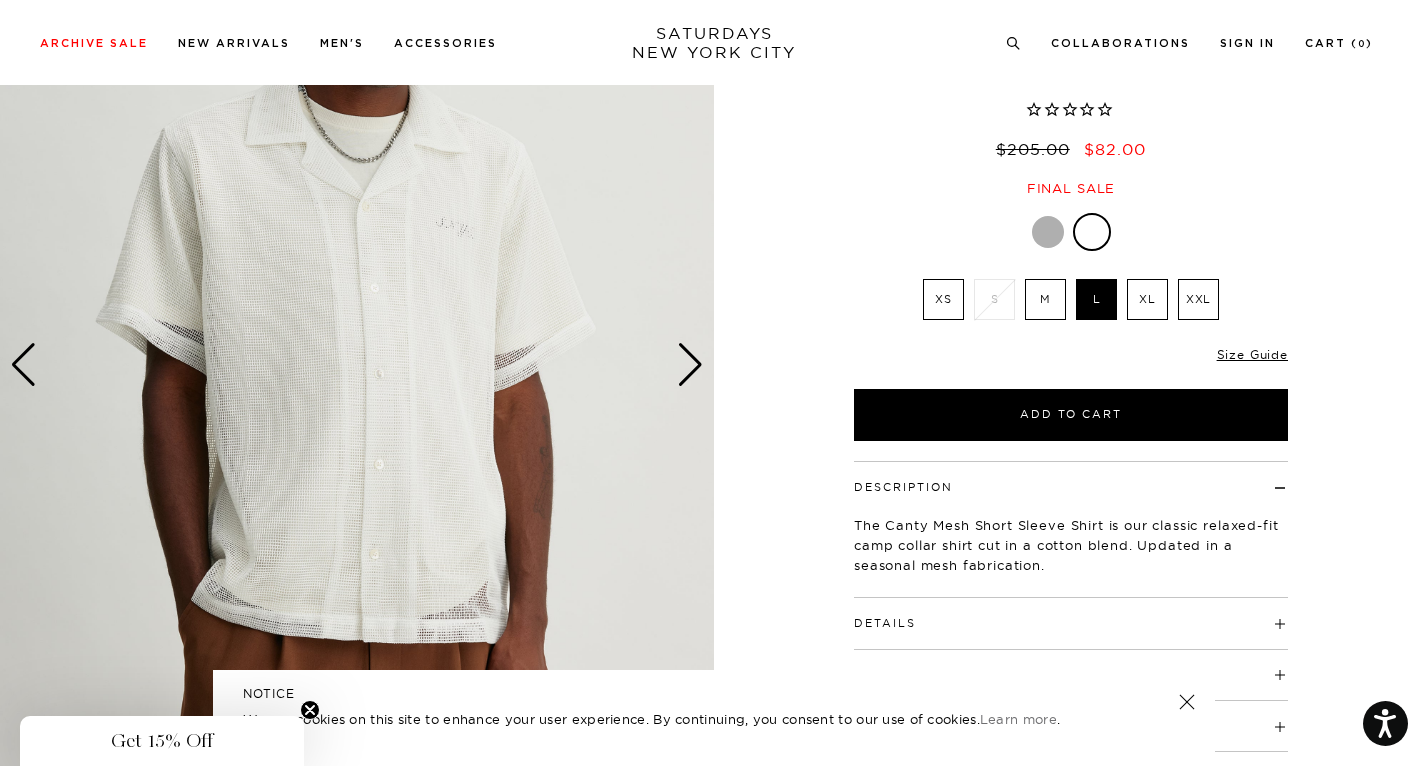 scroll, scrollTop: 185, scrollLeft: 0, axis: vertical 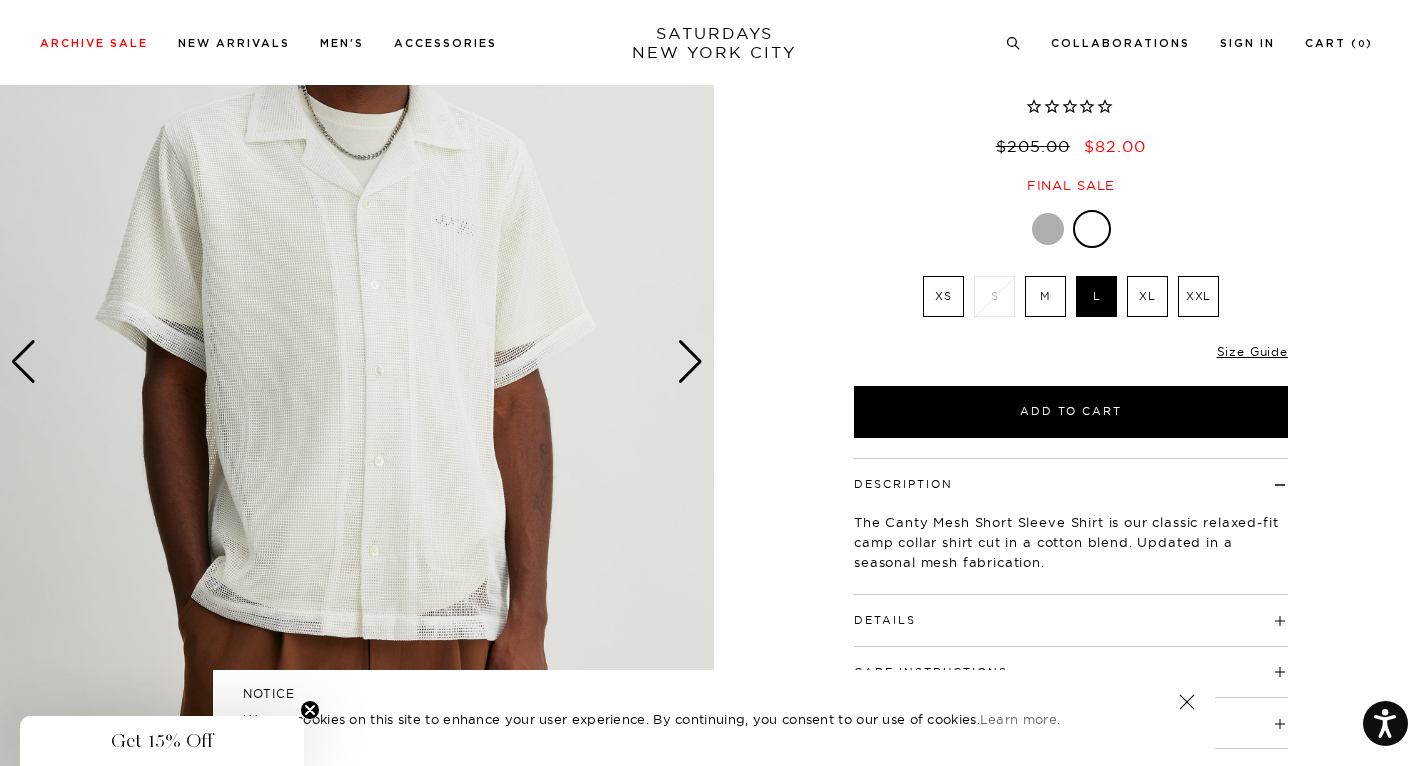 click at bounding box center (357, 362) 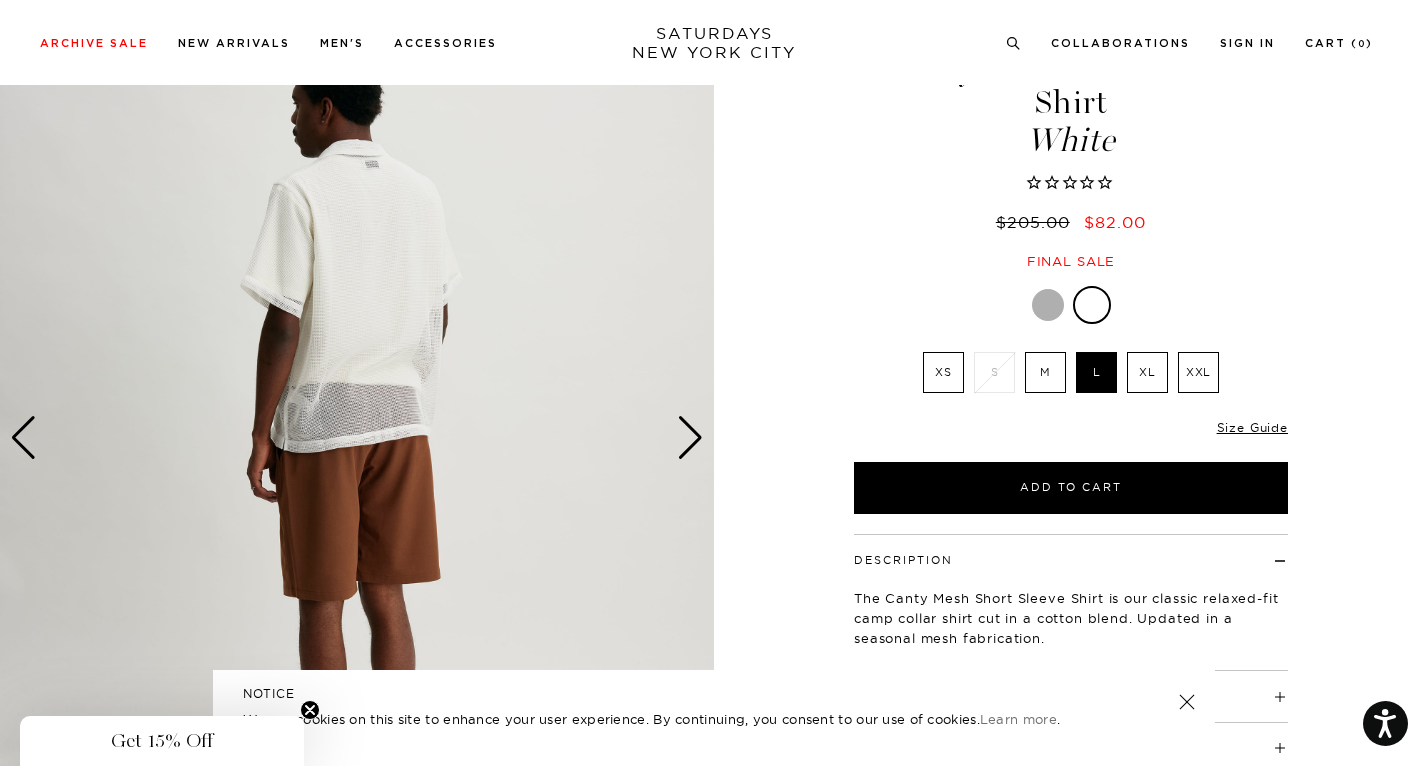 scroll, scrollTop: 108, scrollLeft: 0, axis: vertical 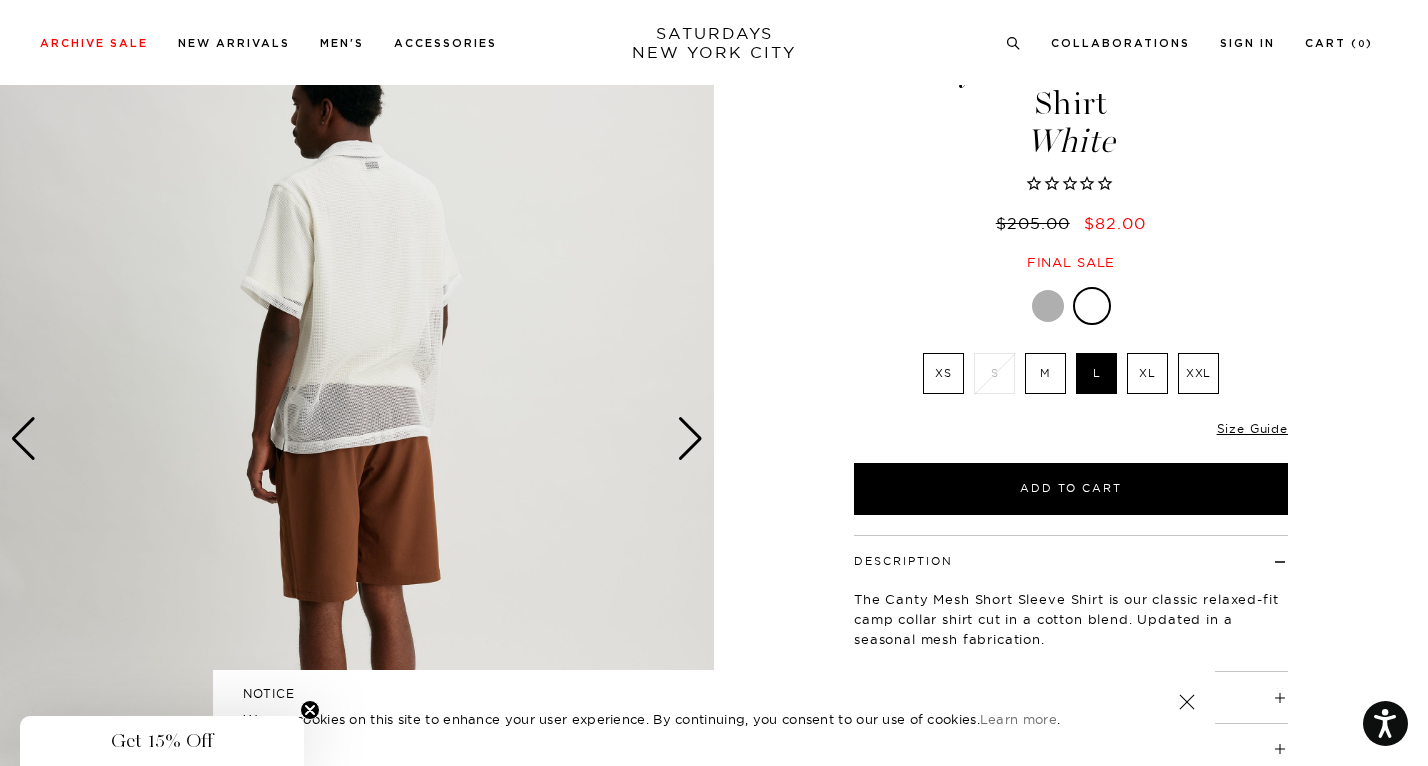 click at bounding box center [690, 439] 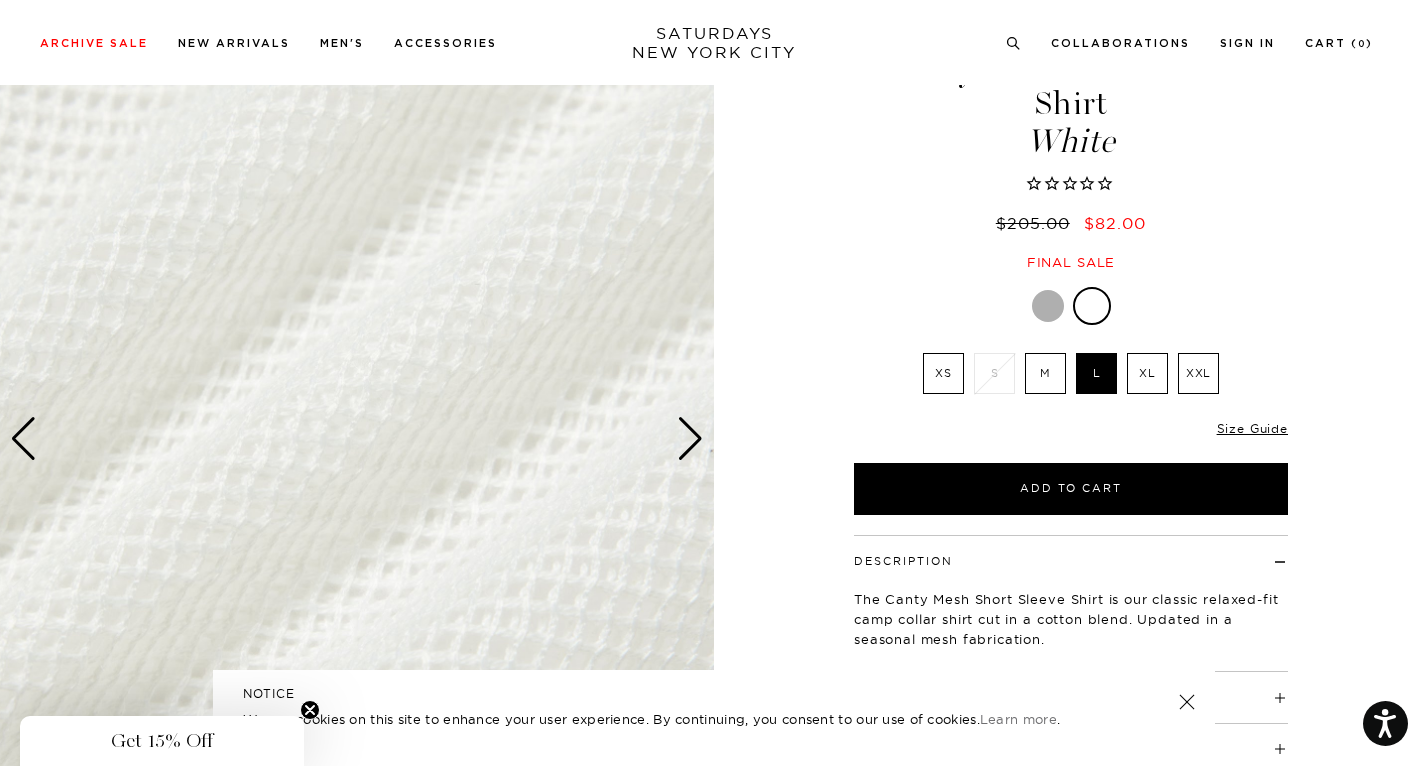click at bounding box center [690, 439] 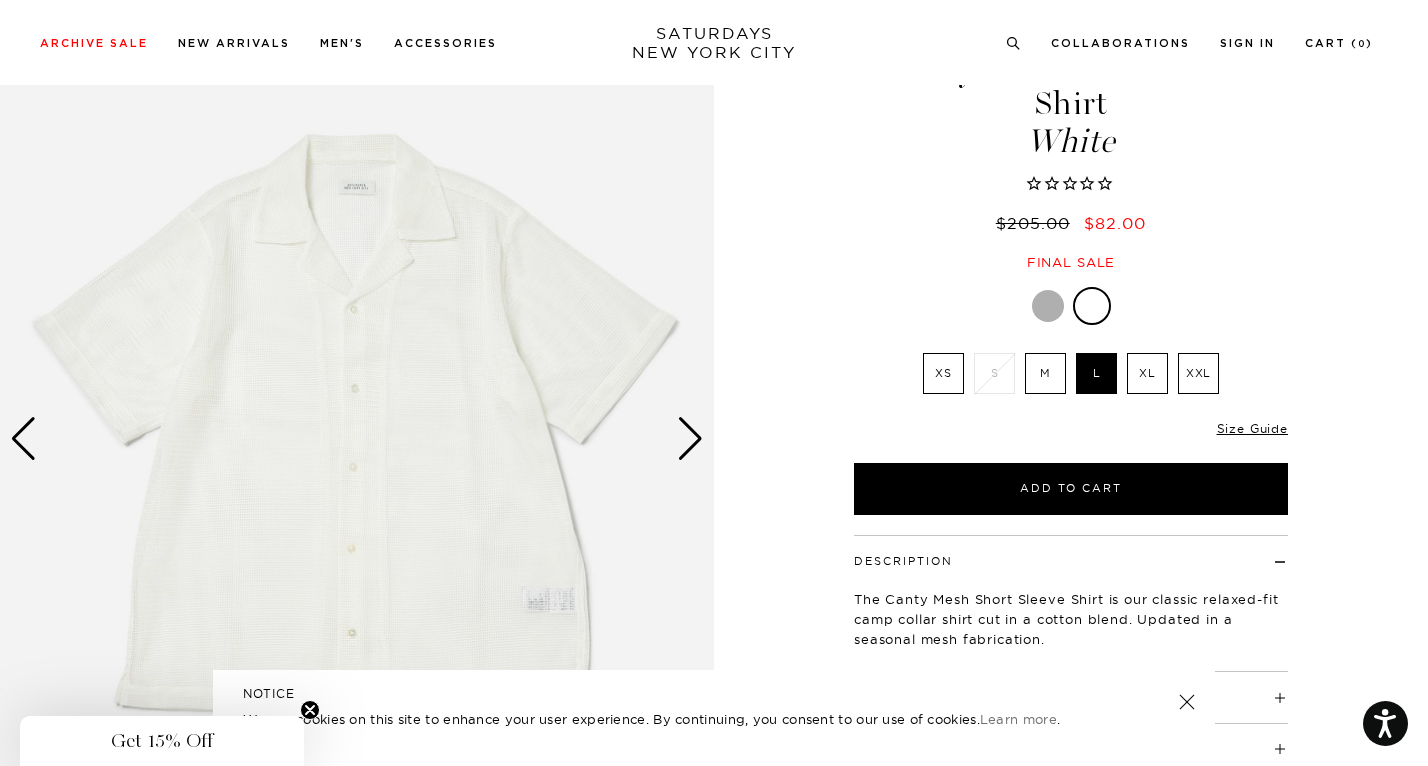 click at bounding box center (690, 439) 